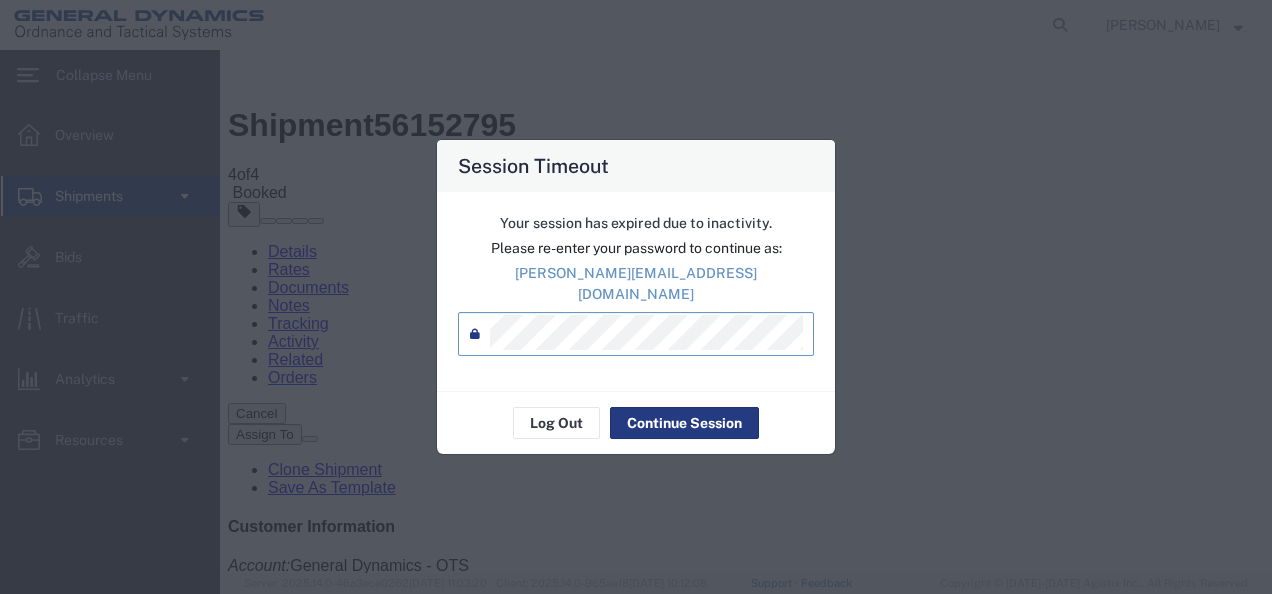 scroll, scrollTop: 100, scrollLeft: 0, axis: vertical 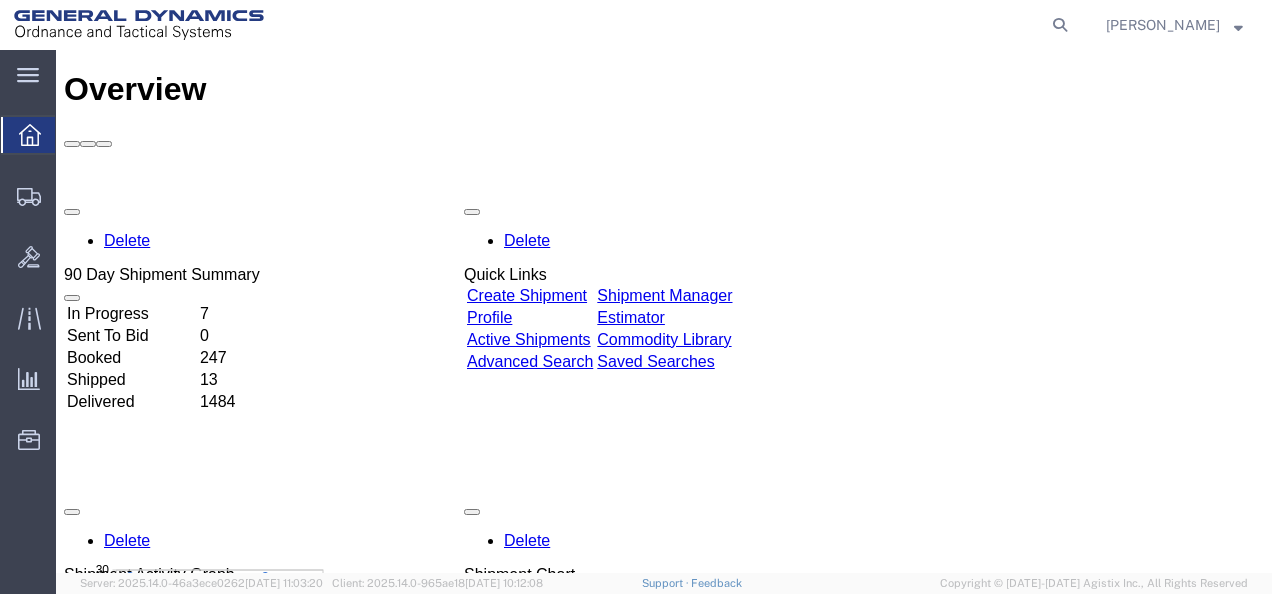 click on "Delete
90 Day Shipment Summary
In Progress
7
Sent To Bid
0
Booked
247
Shipped
13
Delivered
1484
Delete
Quick Links
Create Shipment
Shipment Manager
Profile
Estimator
Active Shipments
Commodity Library
Delete
Shipment Activity Graph Shipment Chart Billing" at bounding box center (664, 648) 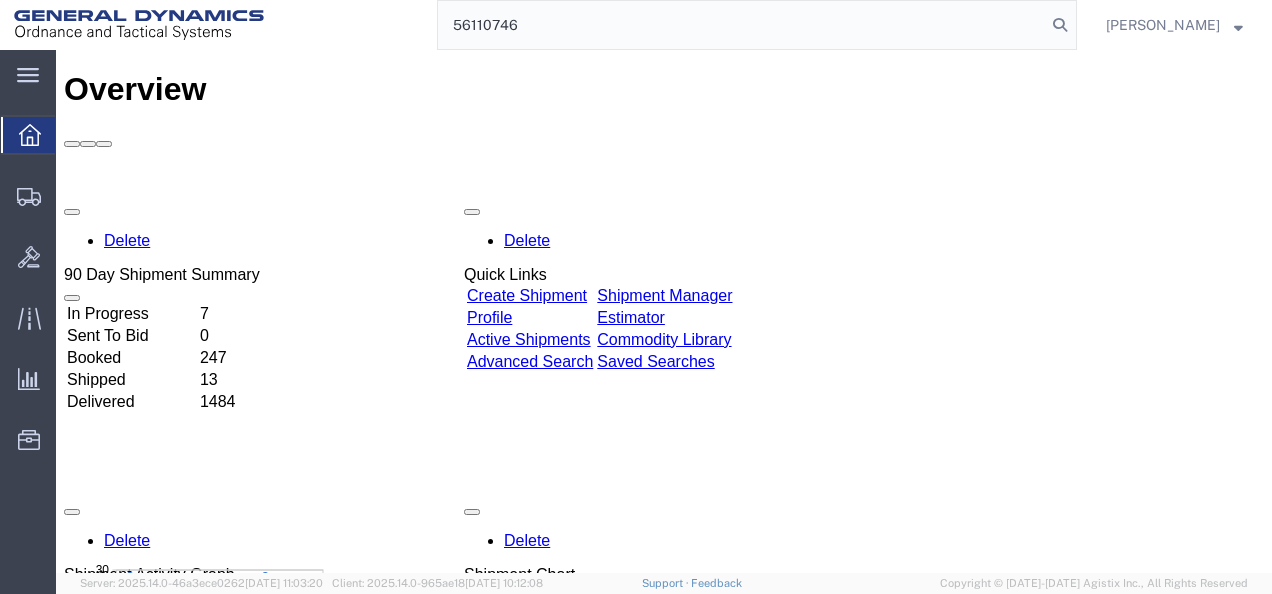 type on "56110746" 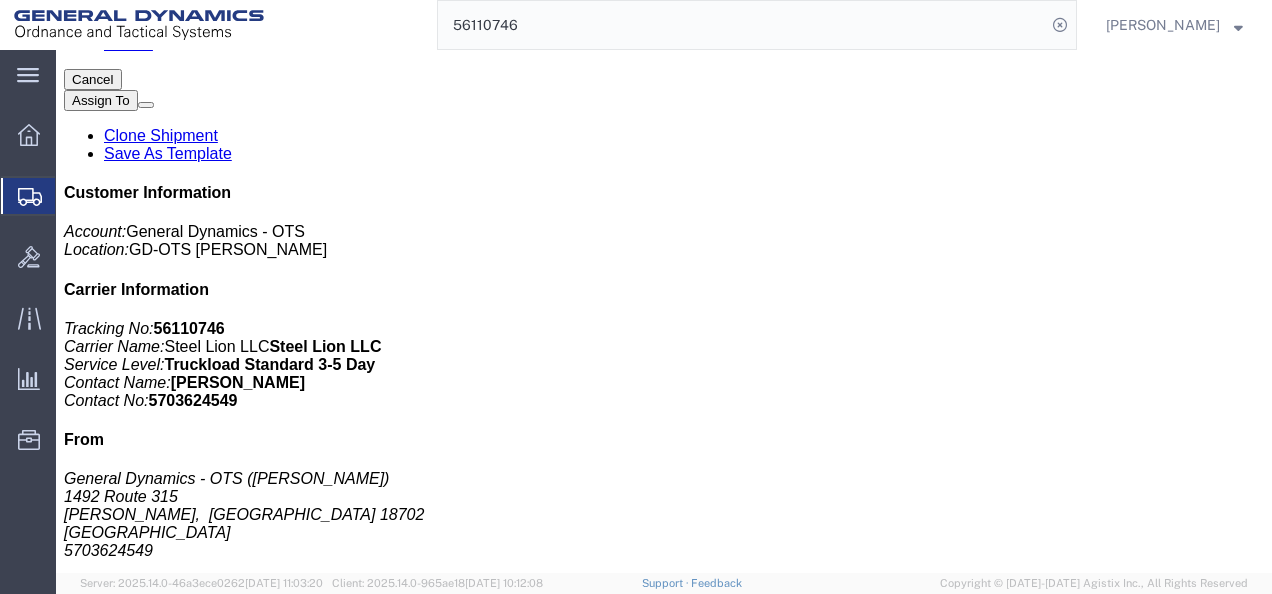 scroll, scrollTop: 400, scrollLeft: 0, axis: vertical 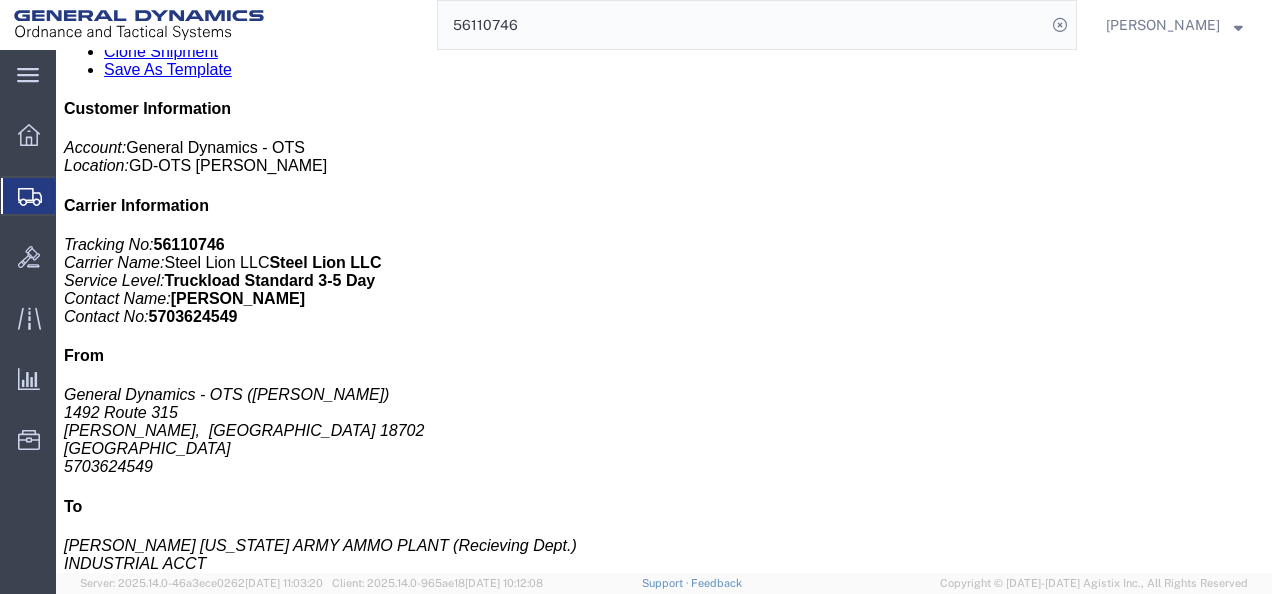 click on "M795 Empty Projectiles Lot MIS25E333-017" 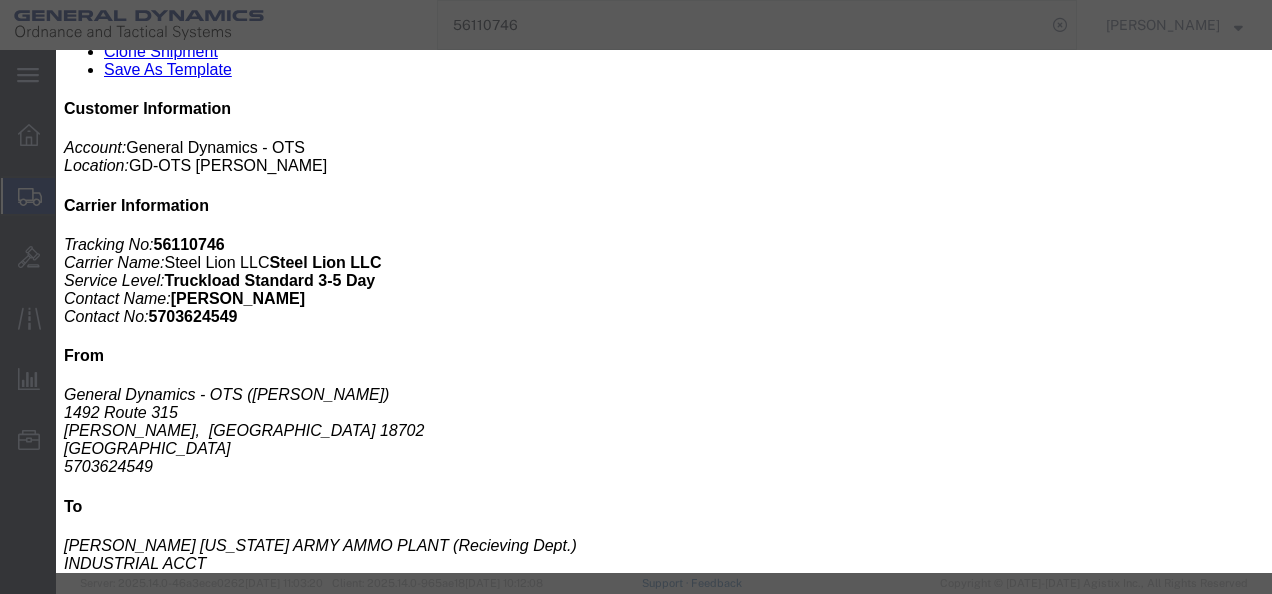 click 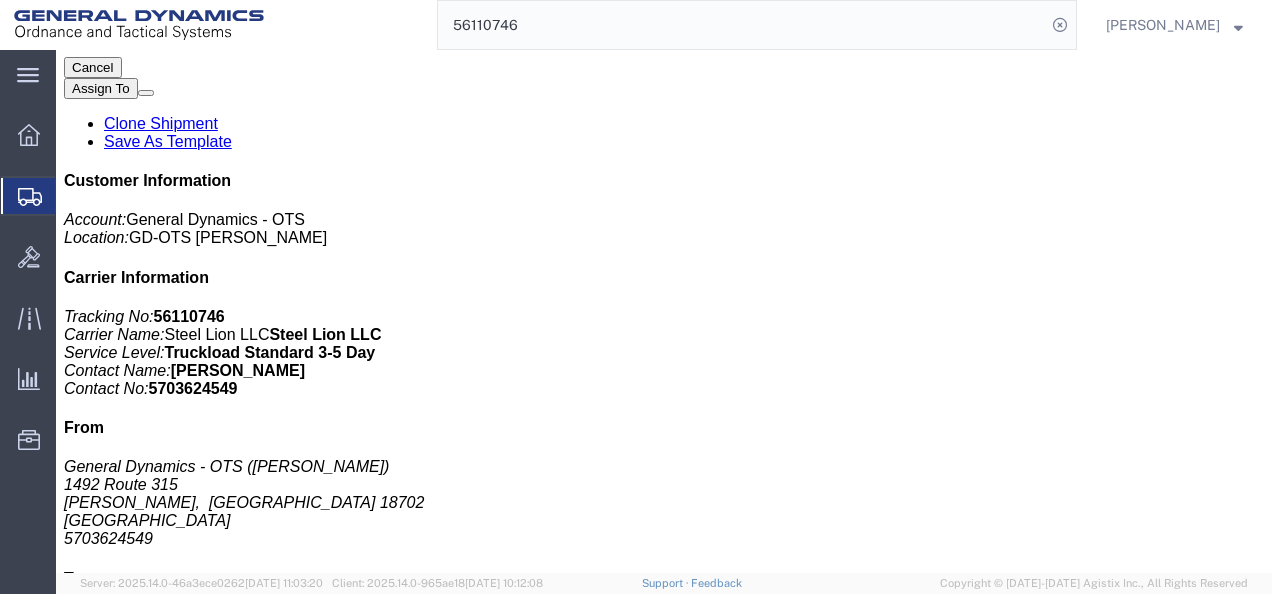 scroll, scrollTop: 300, scrollLeft: 0, axis: vertical 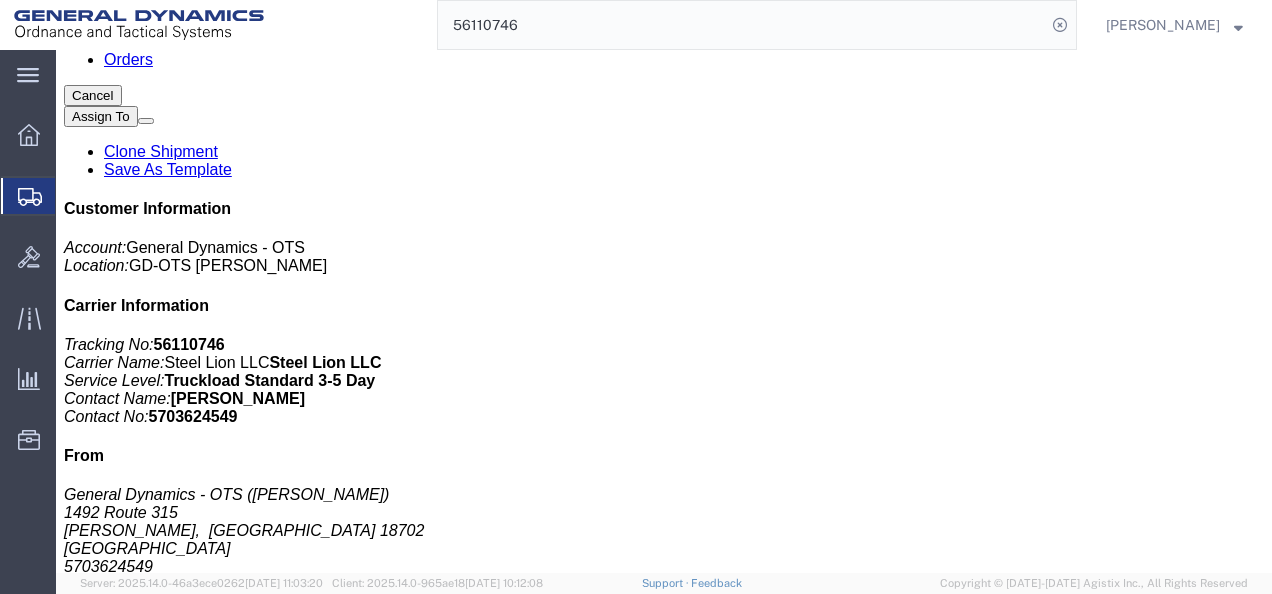 click on "Documents" 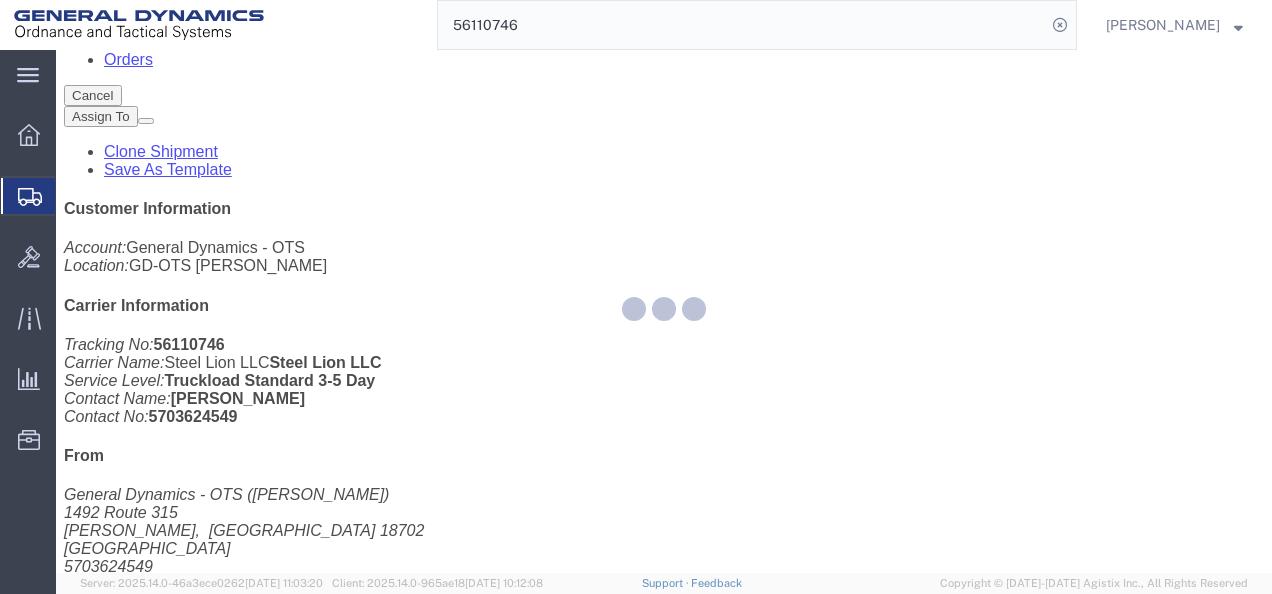 scroll, scrollTop: 0, scrollLeft: 0, axis: both 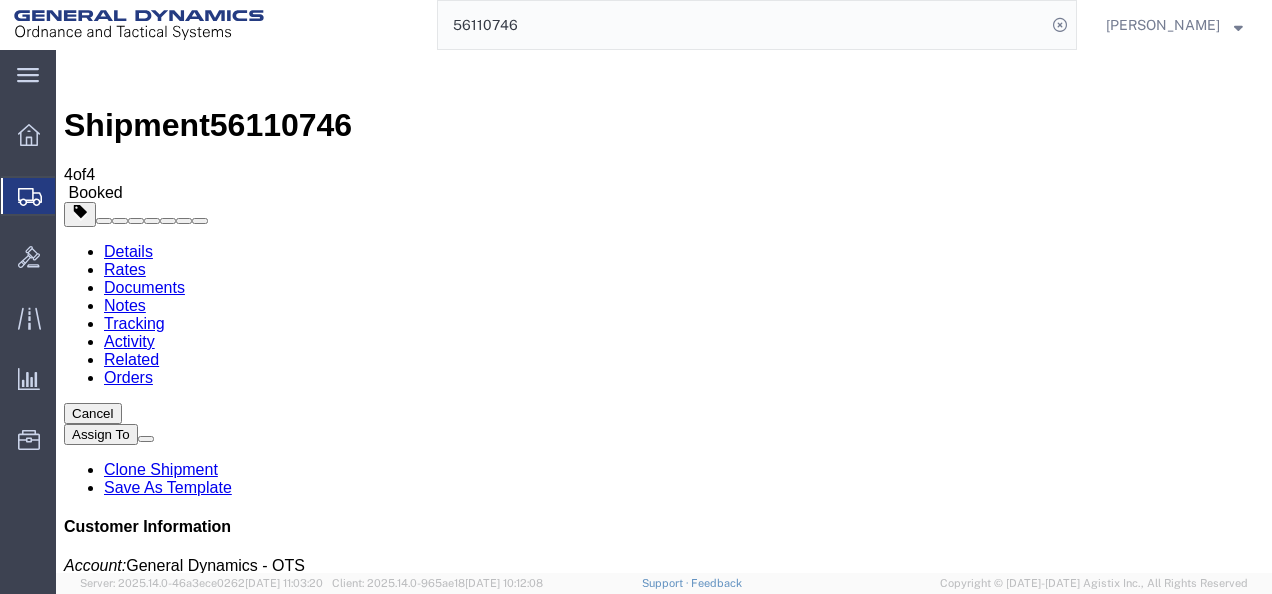 click at bounding box center [74, 1710] 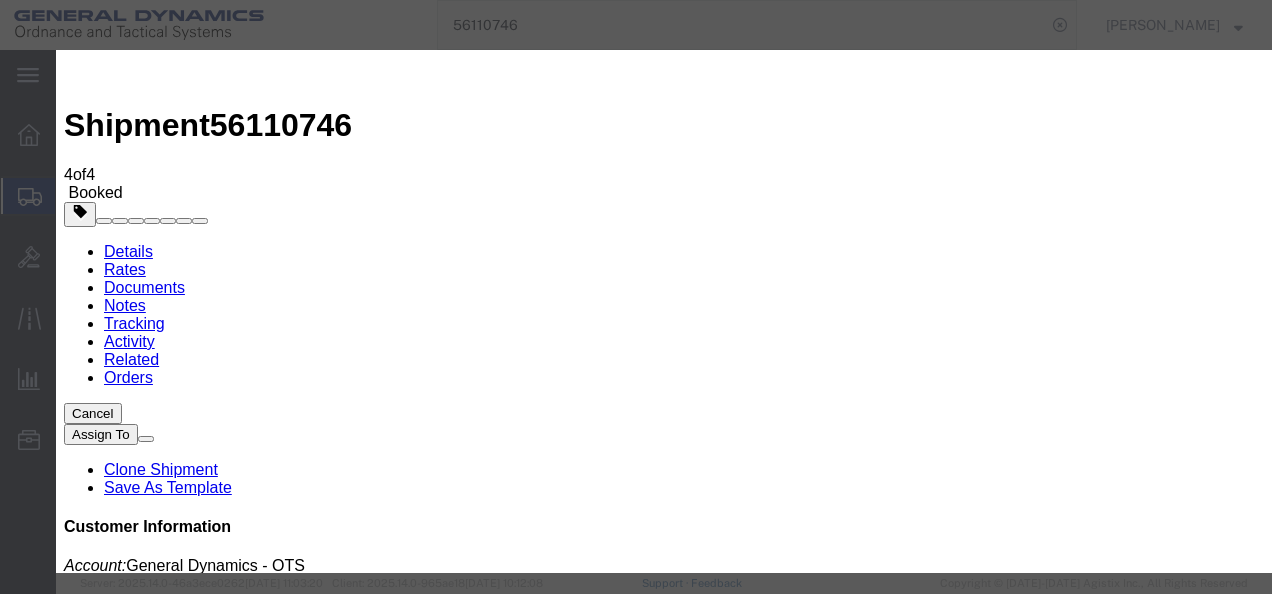click on "MIS25E333-017" 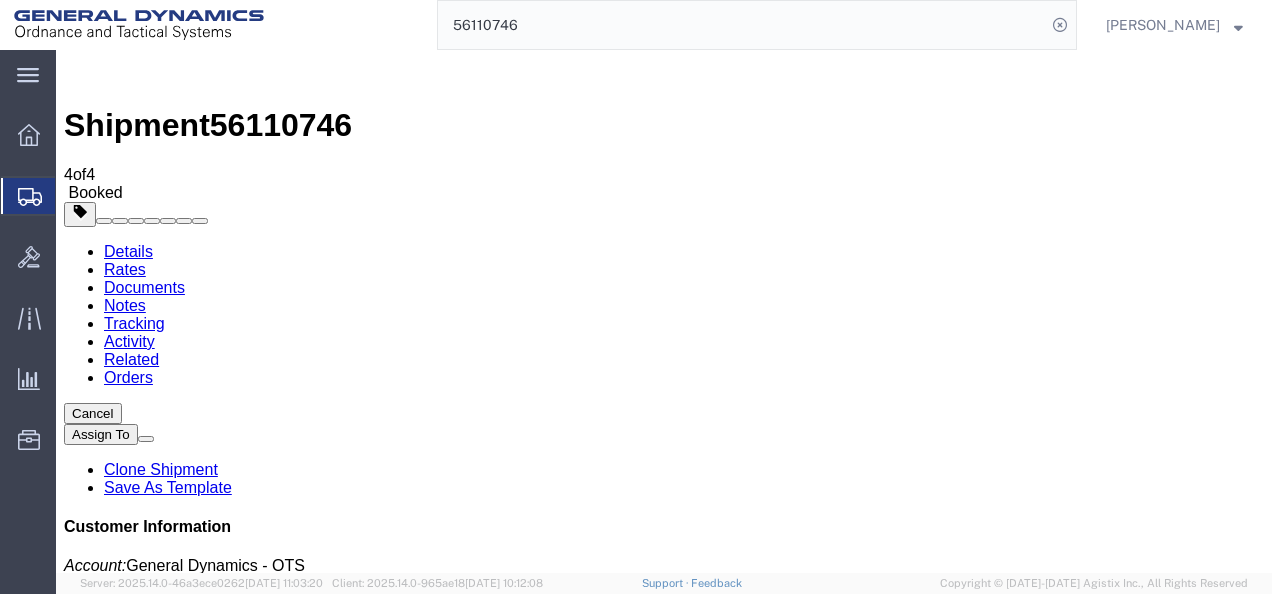 click on "Documents" 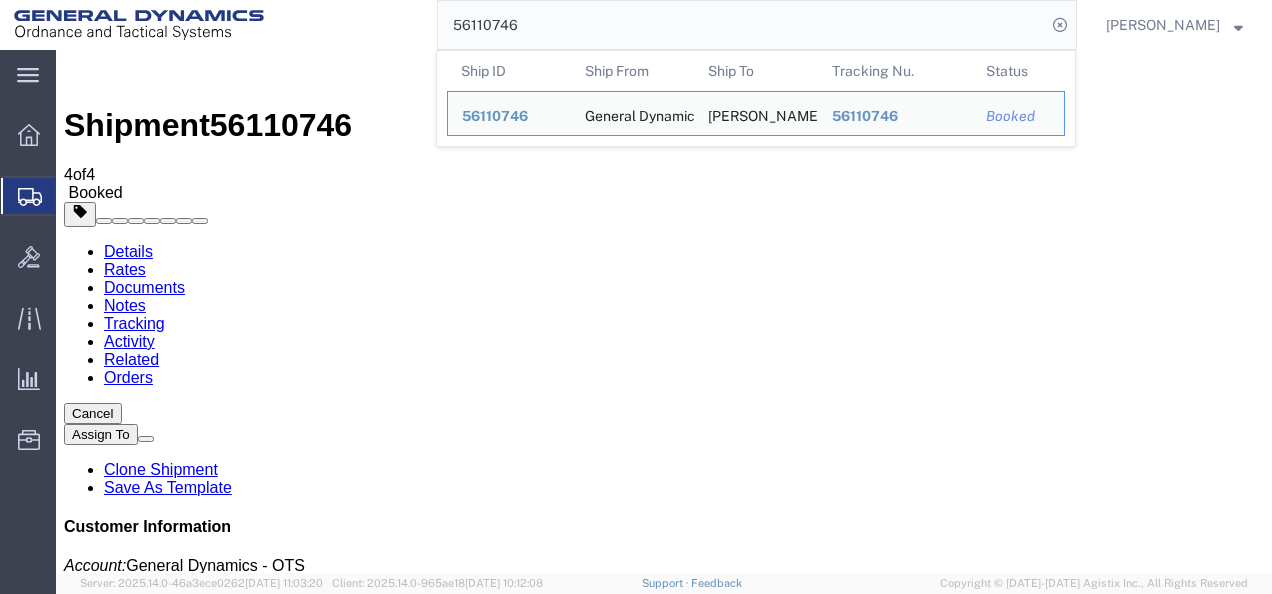 drag, startPoint x: 640, startPoint y: 29, endPoint x: 530, endPoint y: 32, distance: 110.0409 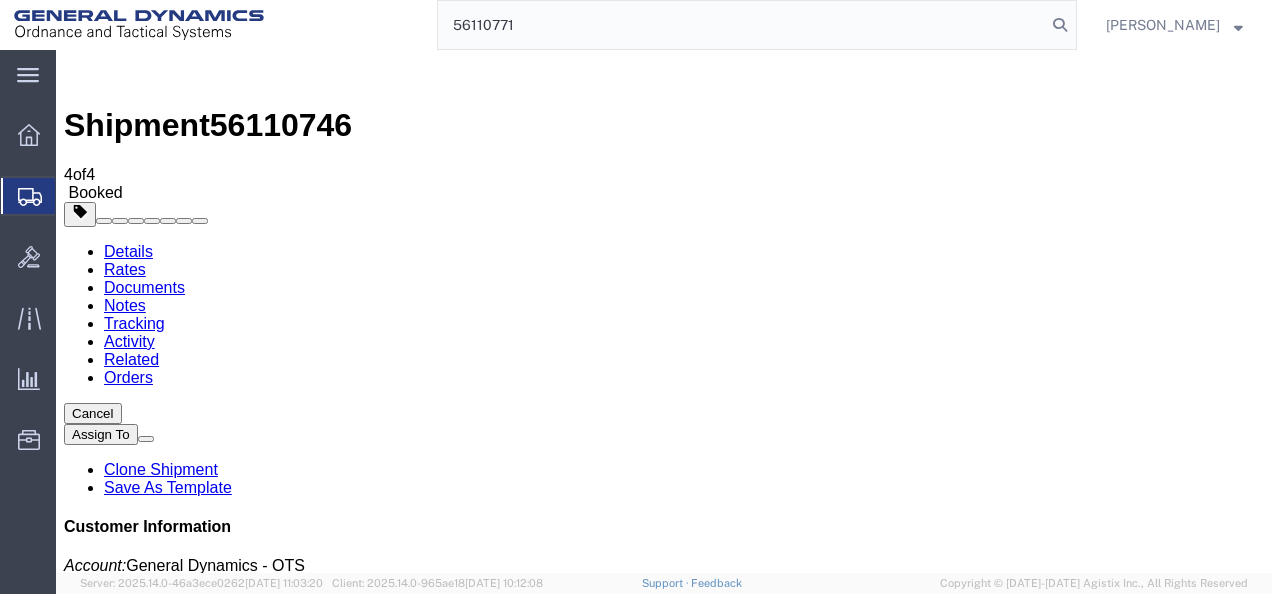 type on "56110771" 